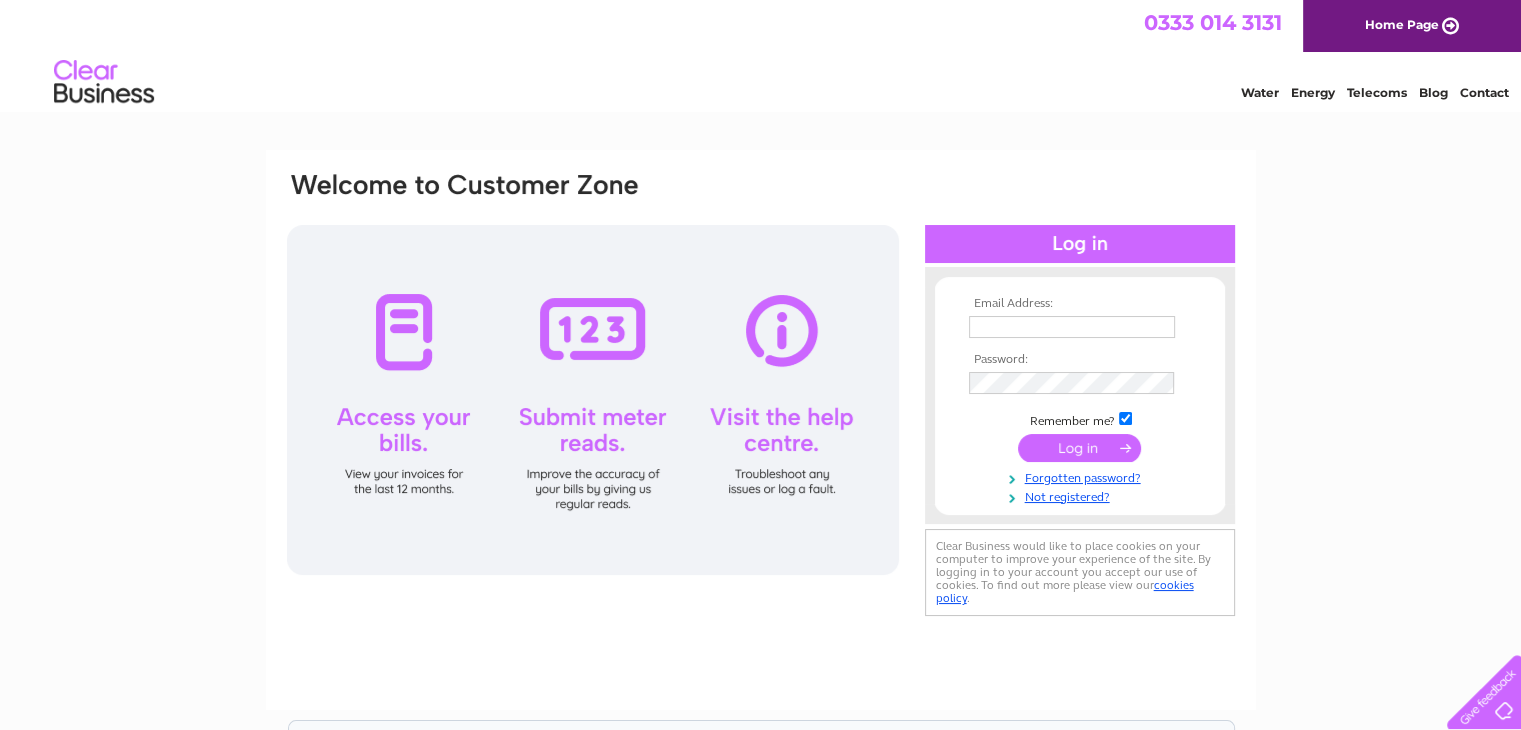 scroll, scrollTop: 0, scrollLeft: 0, axis: both 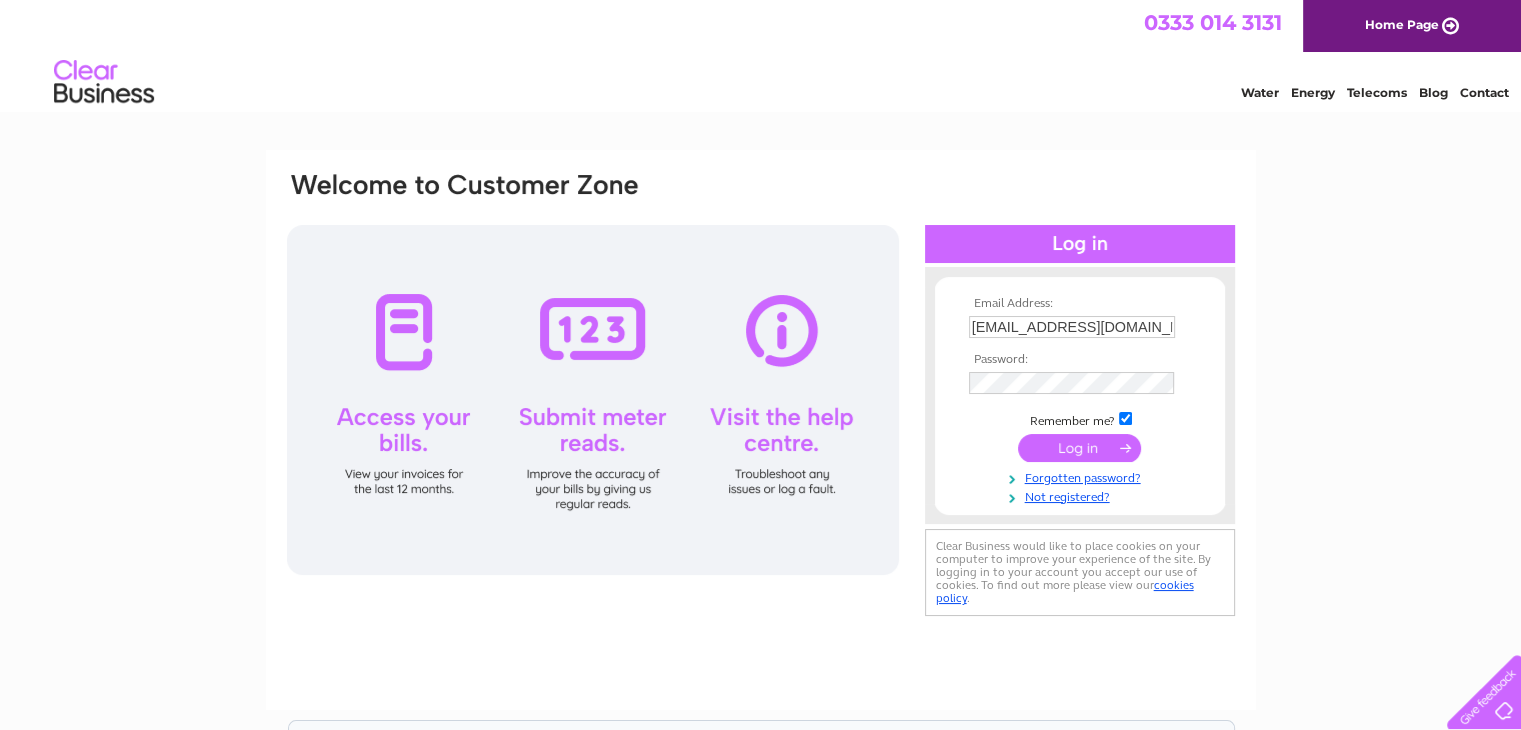 click at bounding box center (1079, 448) 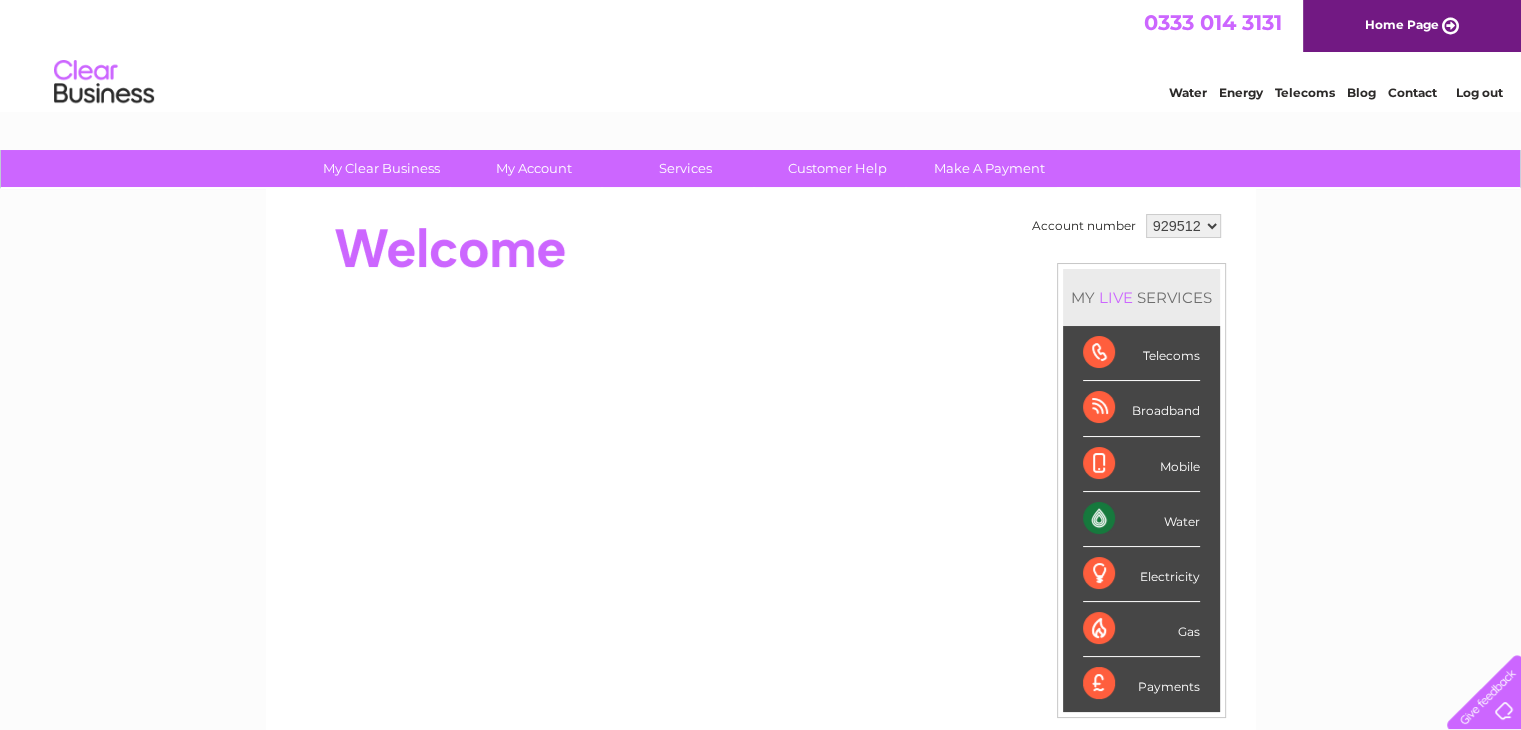 scroll, scrollTop: 0, scrollLeft: 0, axis: both 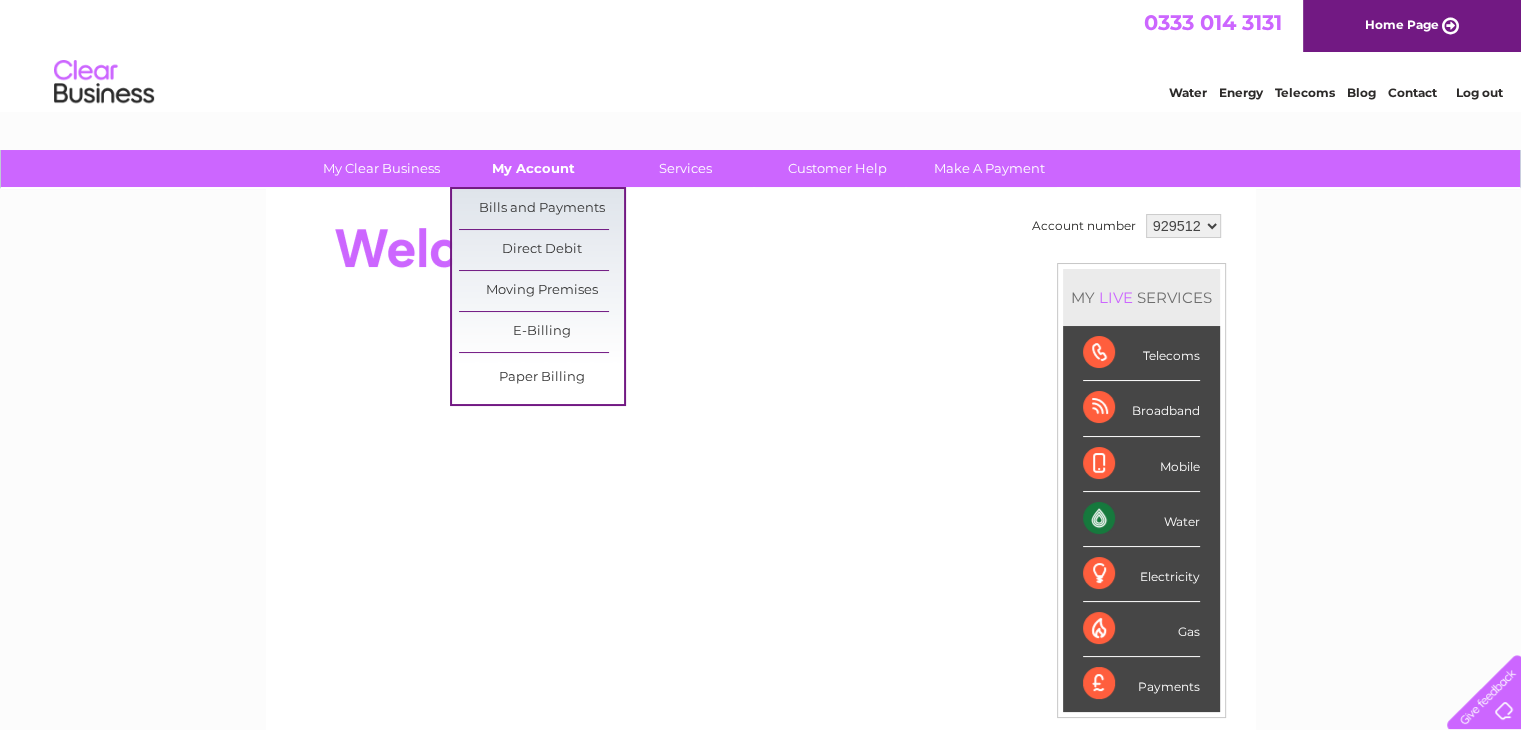 click on "My Account" at bounding box center (533, 168) 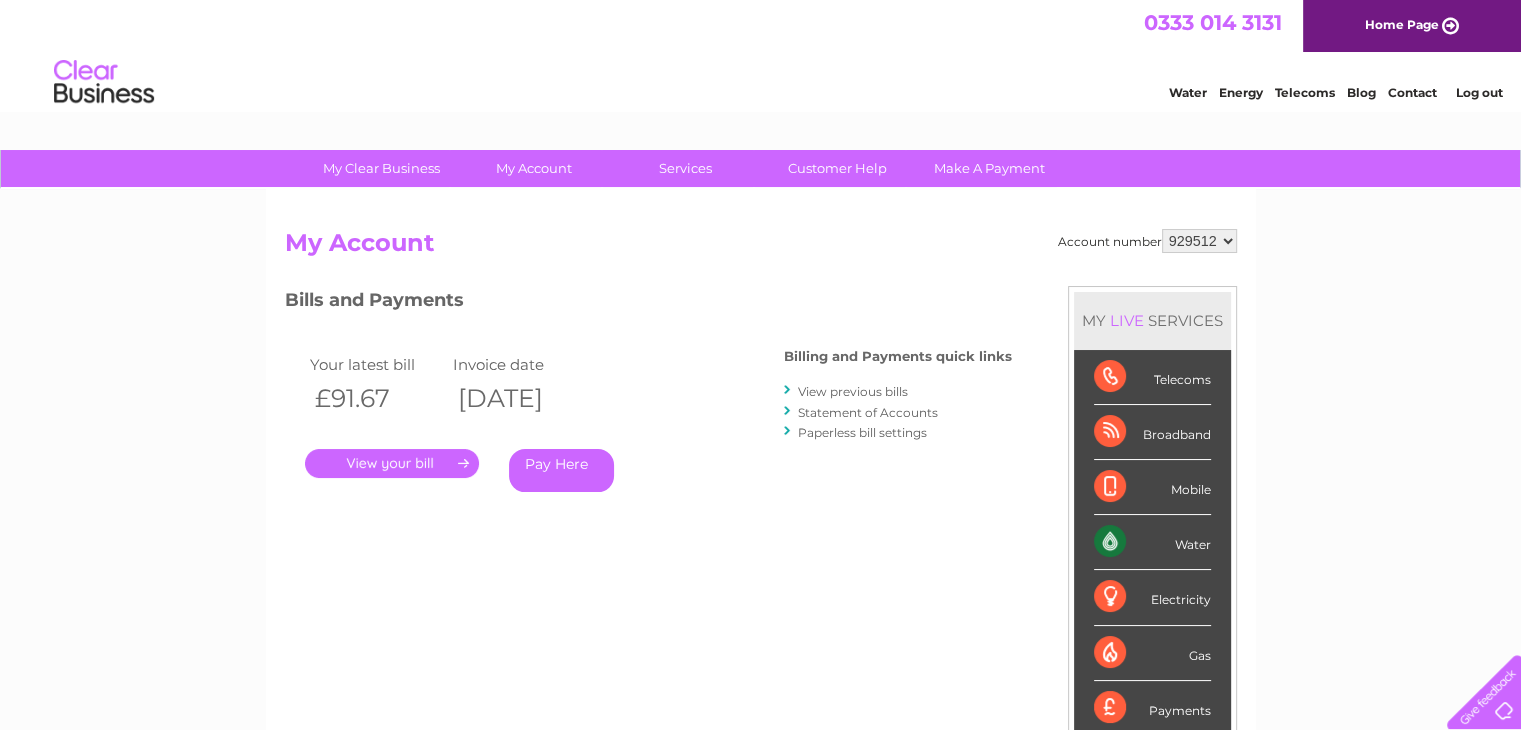 scroll, scrollTop: 0, scrollLeft: 0, axis: both 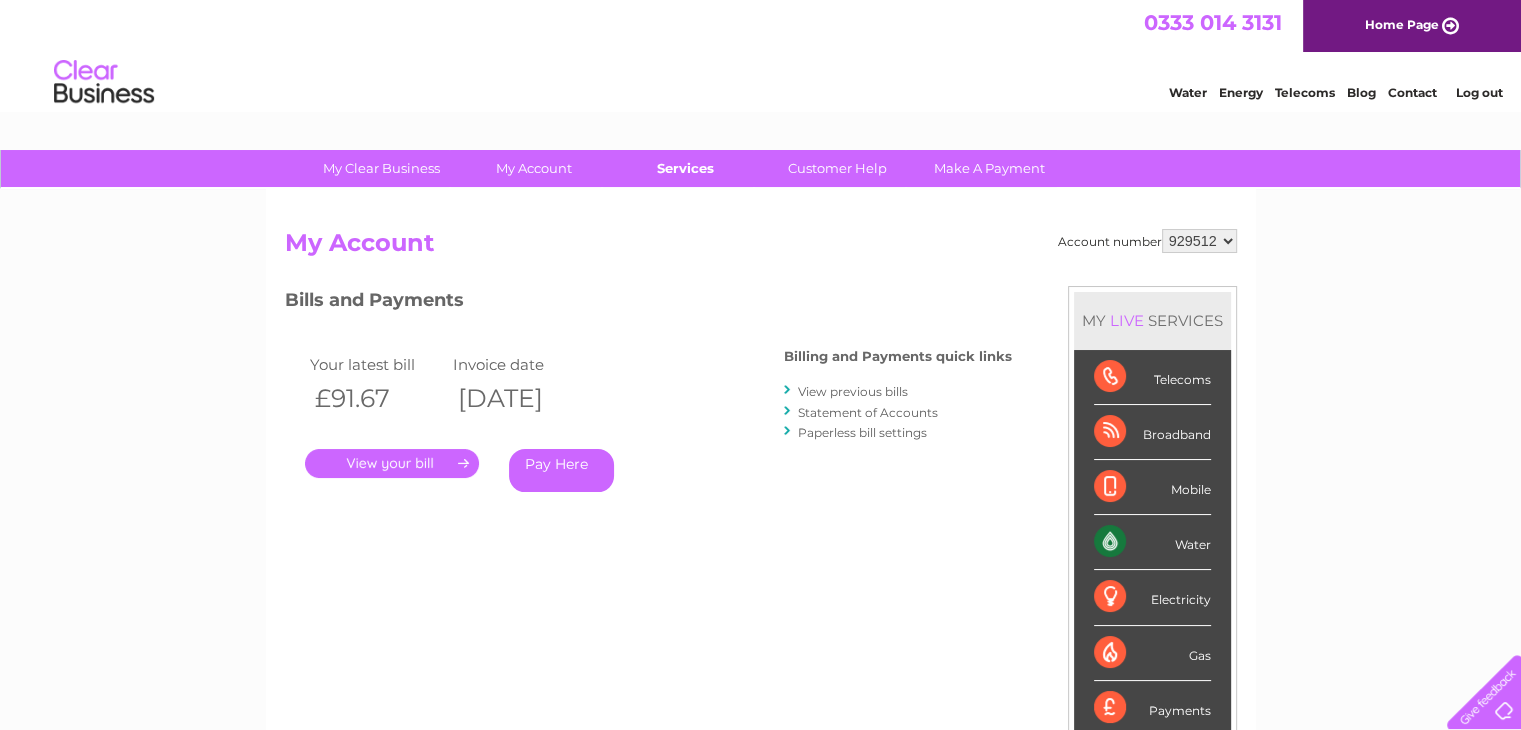 click on "Services" at bounding box center [685, 168] 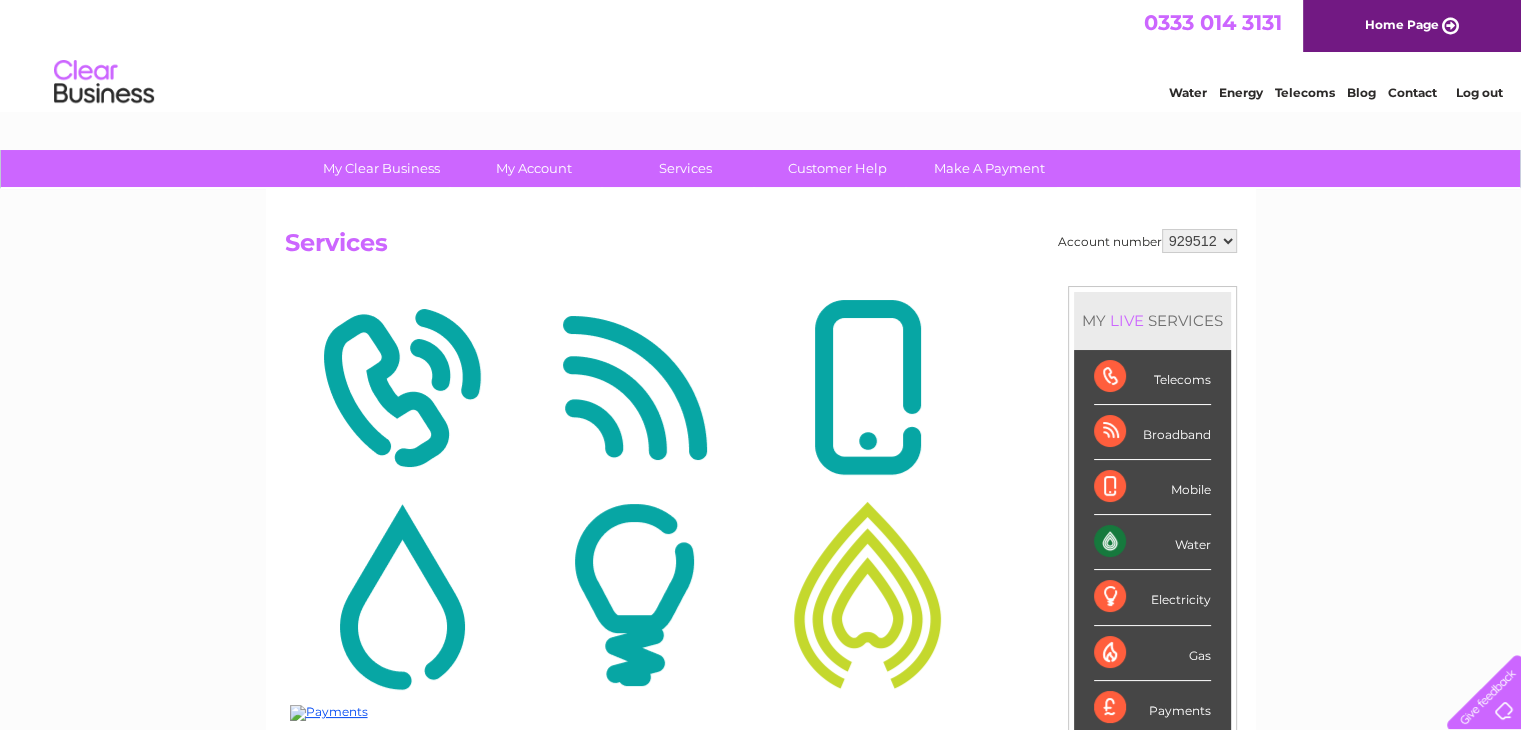 scroll, scrollTop: 0, scrollLeft: 0, axis: both 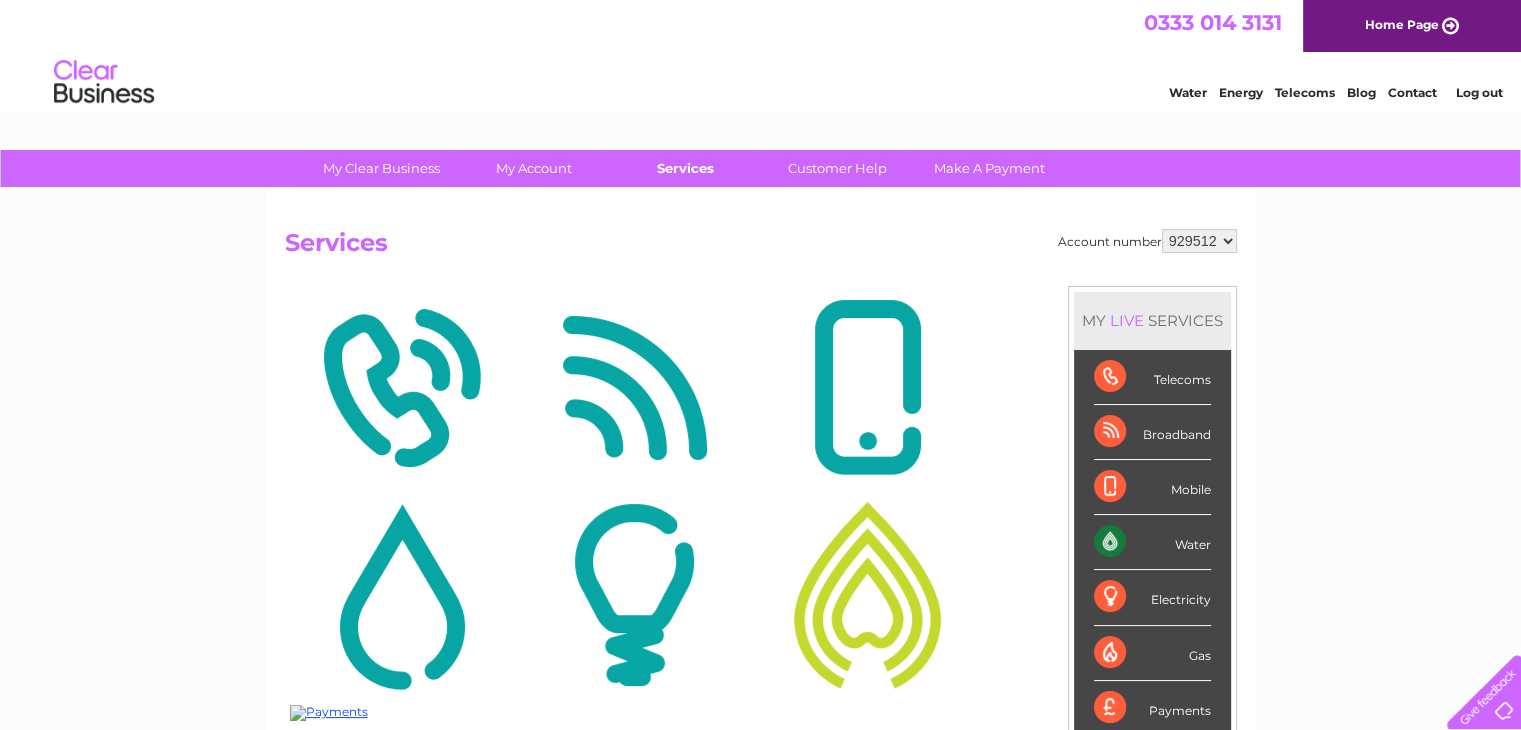 click on "Services" at bounding box center (685, 168) 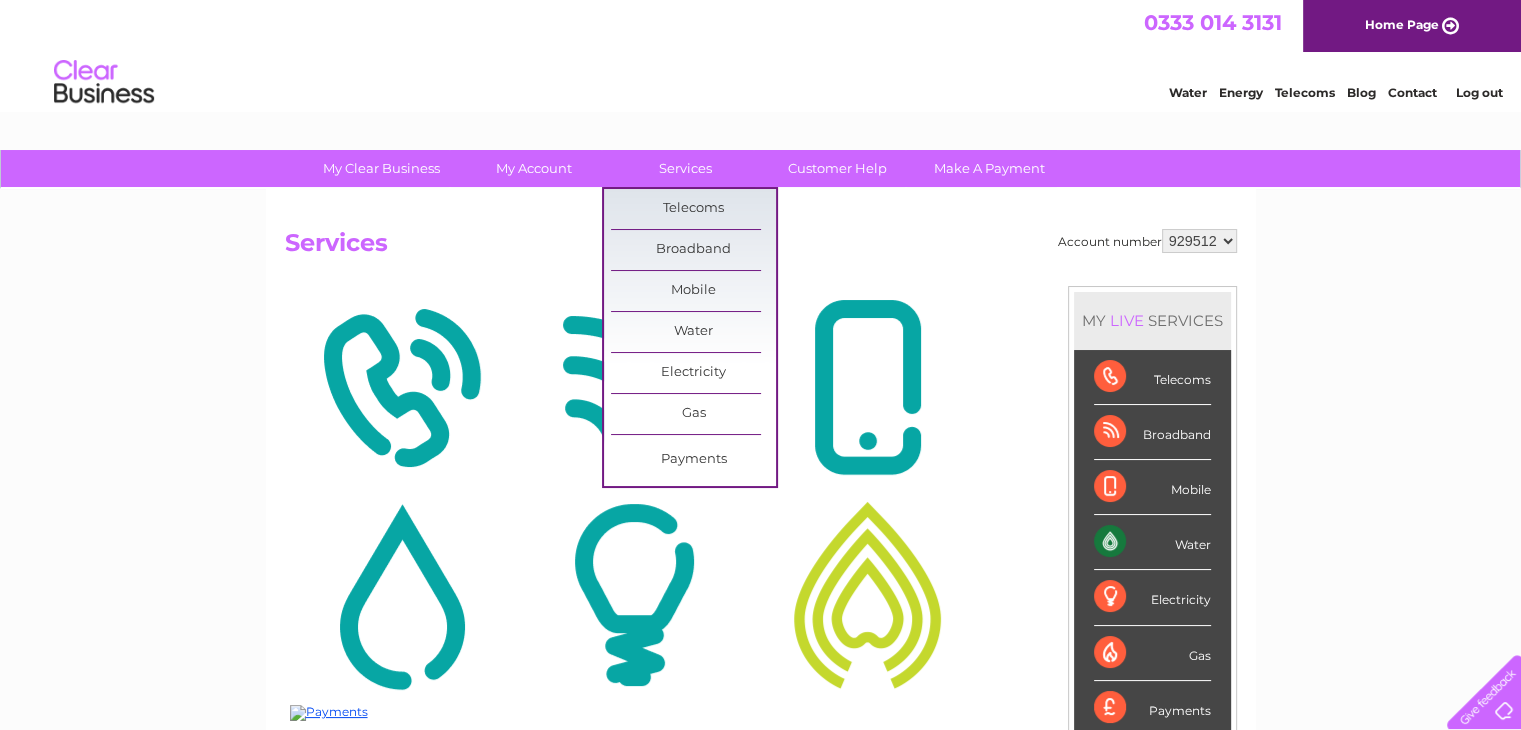 scroll, scrollTop: 0, scrollLeft: 0, axis: both 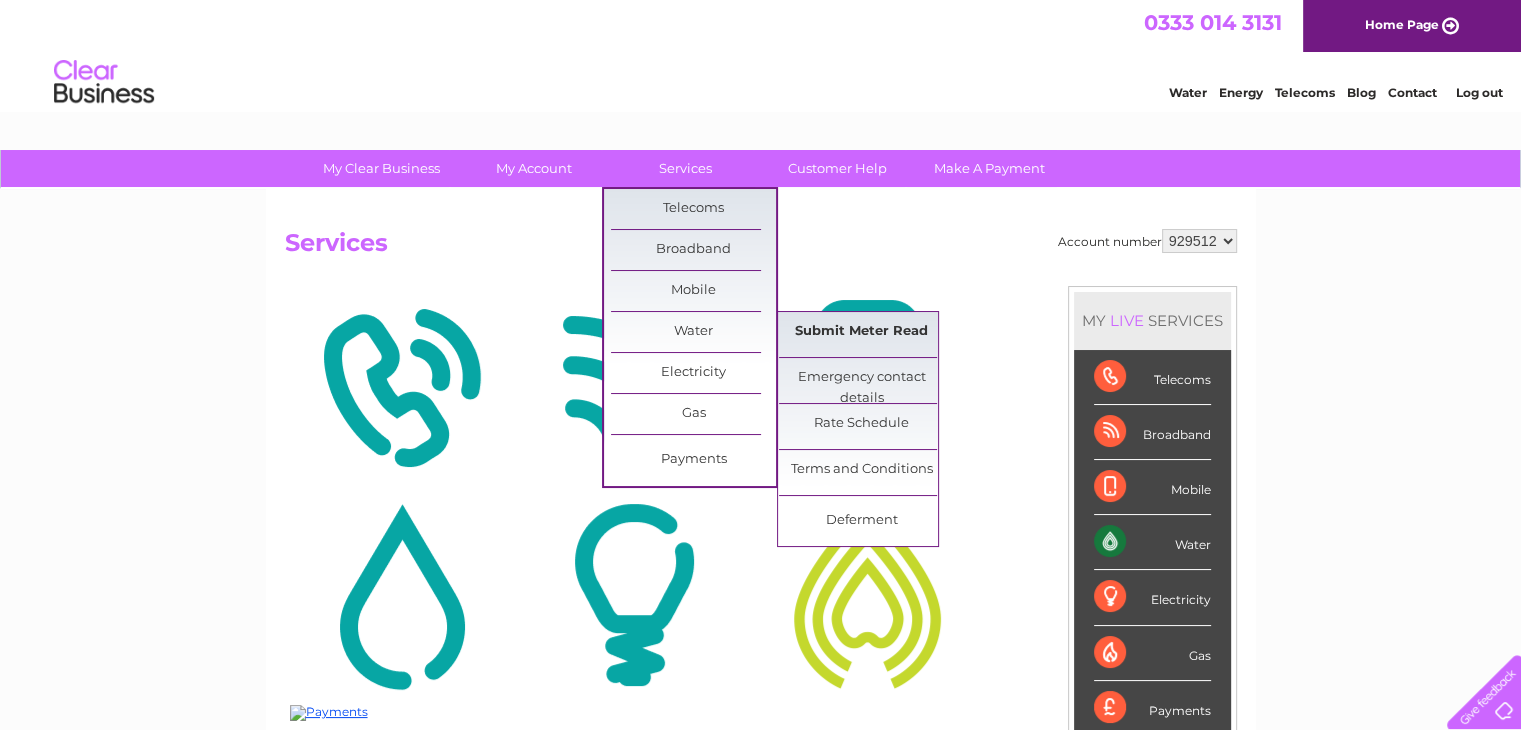 click on "Submit Meter Read" at bounding box center (861, 332) 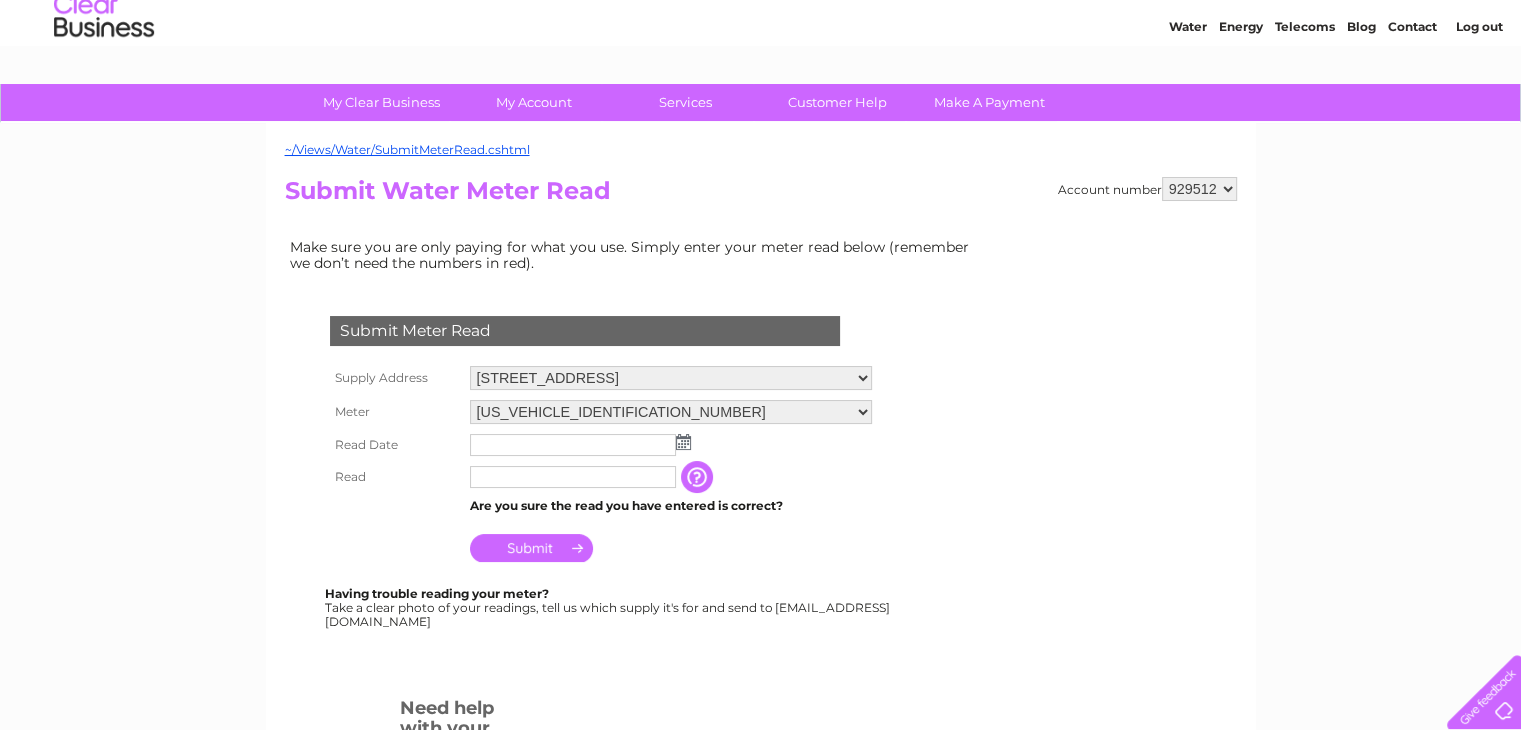 scroll, scrollTop: 100, scrollLeft: 0, axis: vertical 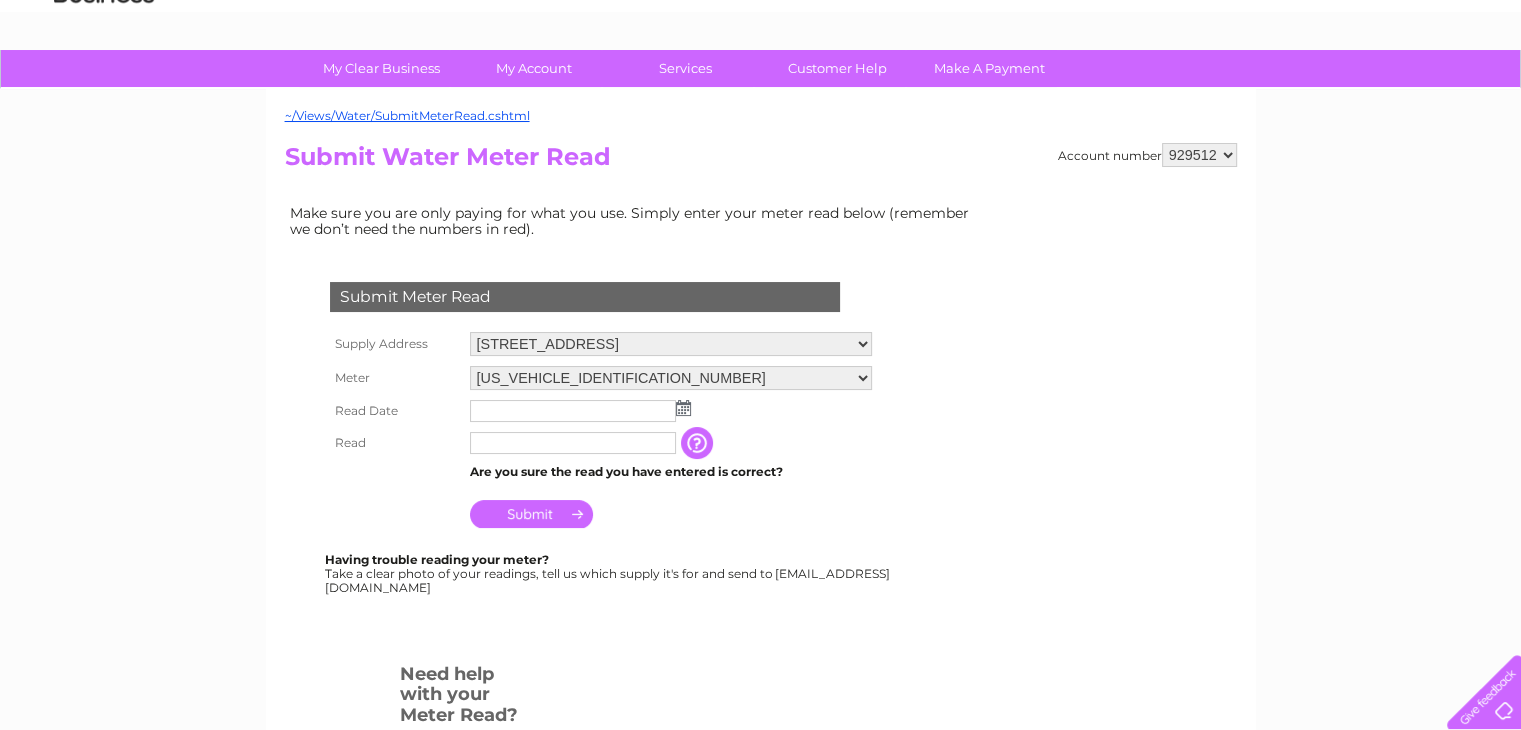 click at bounding box center (683, 408) 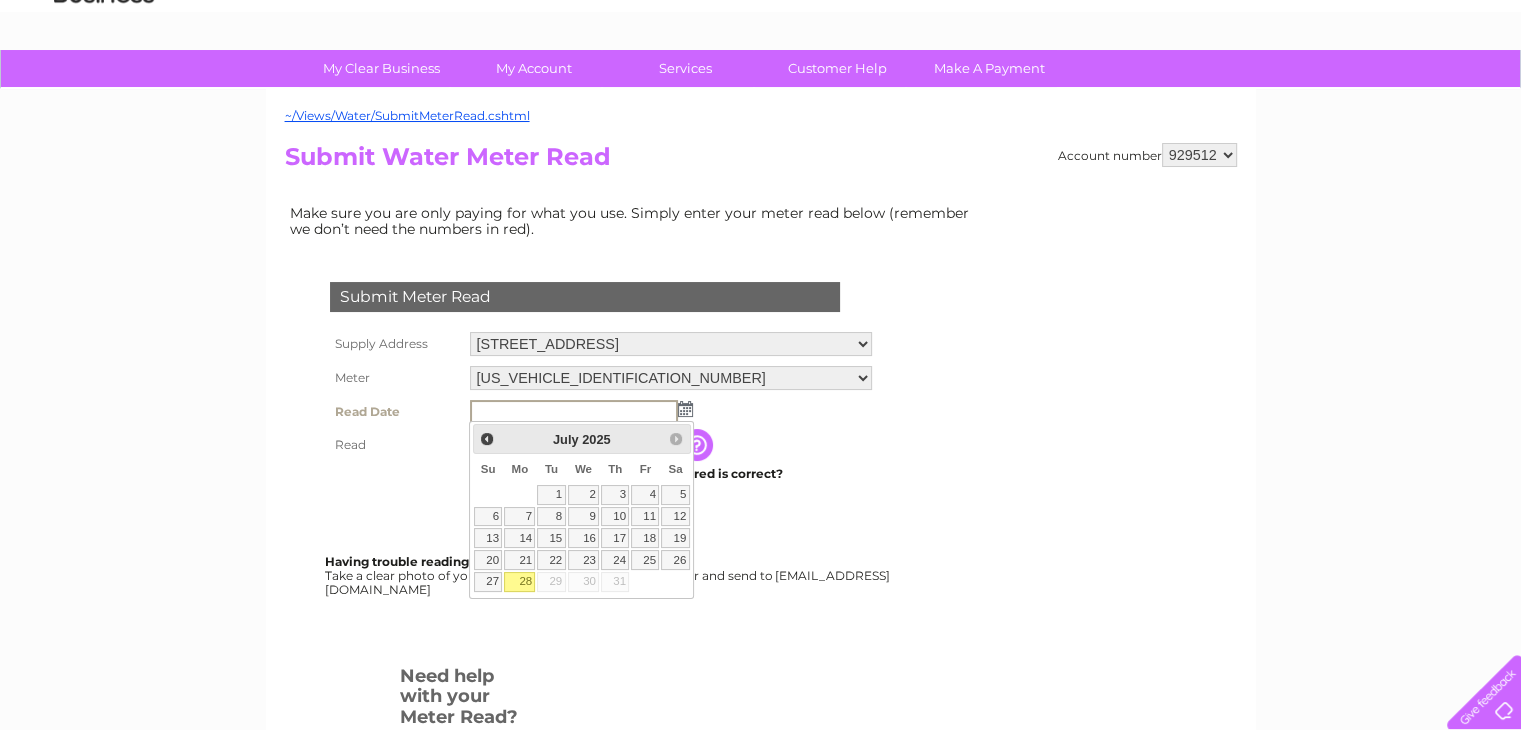 click on "28" at bounding box center (519, 582) 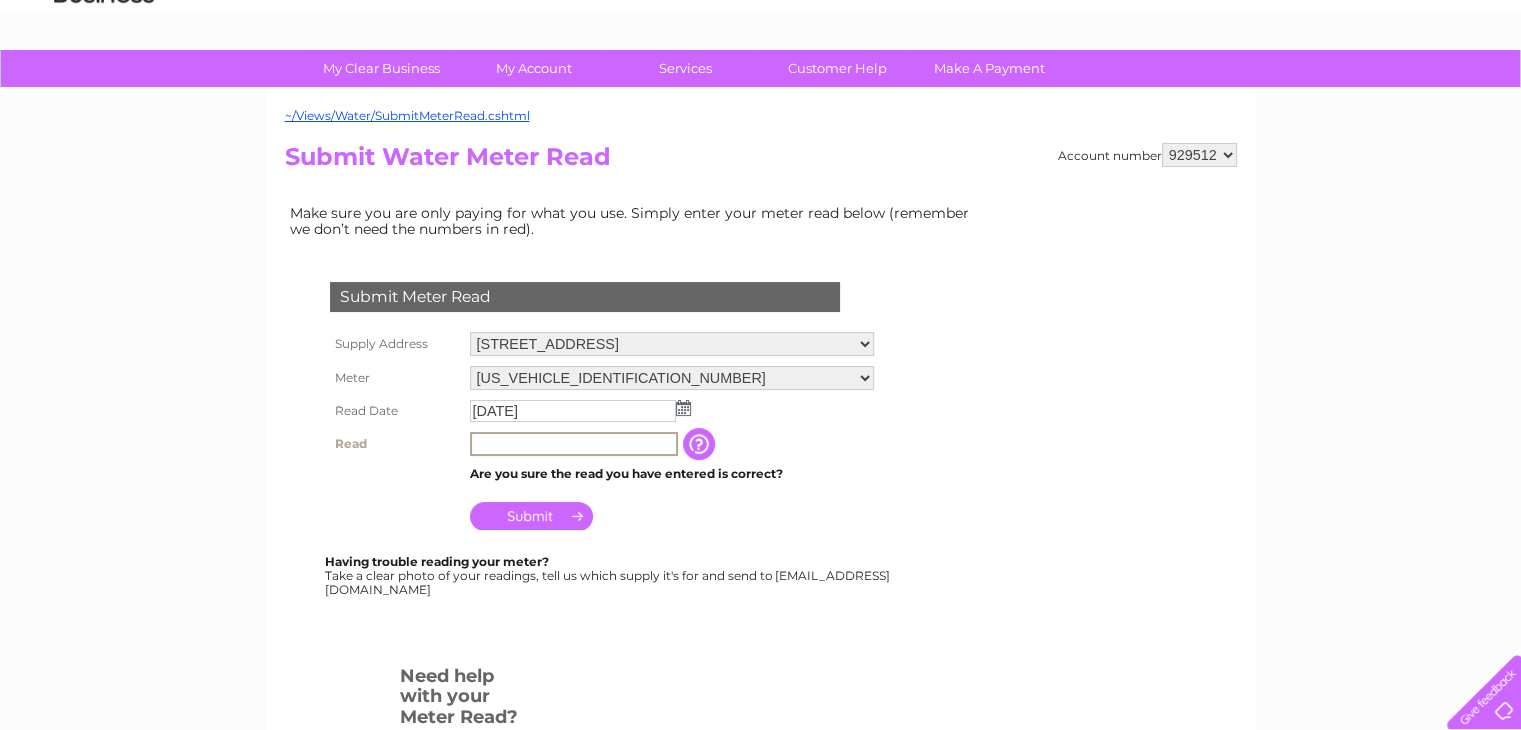 click at bounding box center [574, 444] 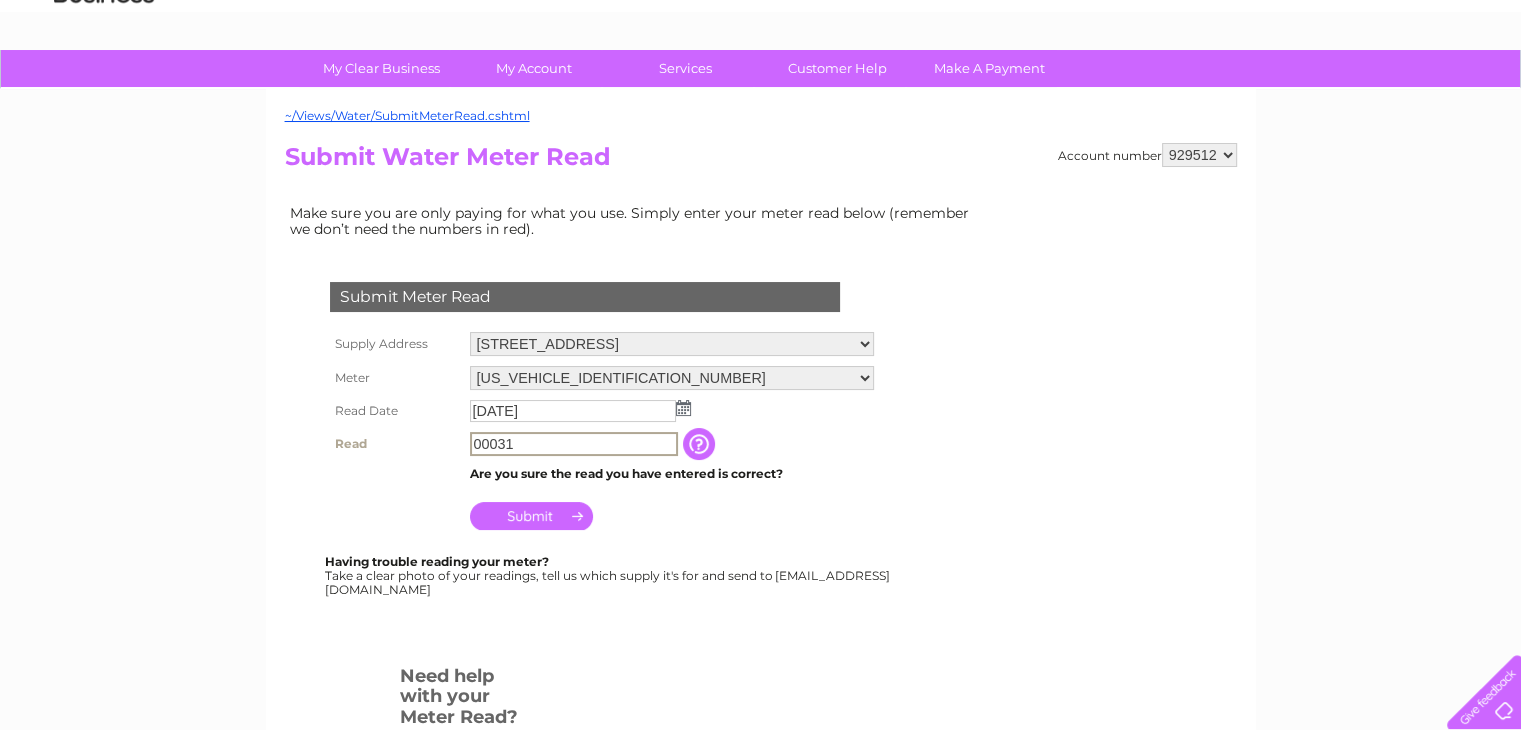 type on "00031" 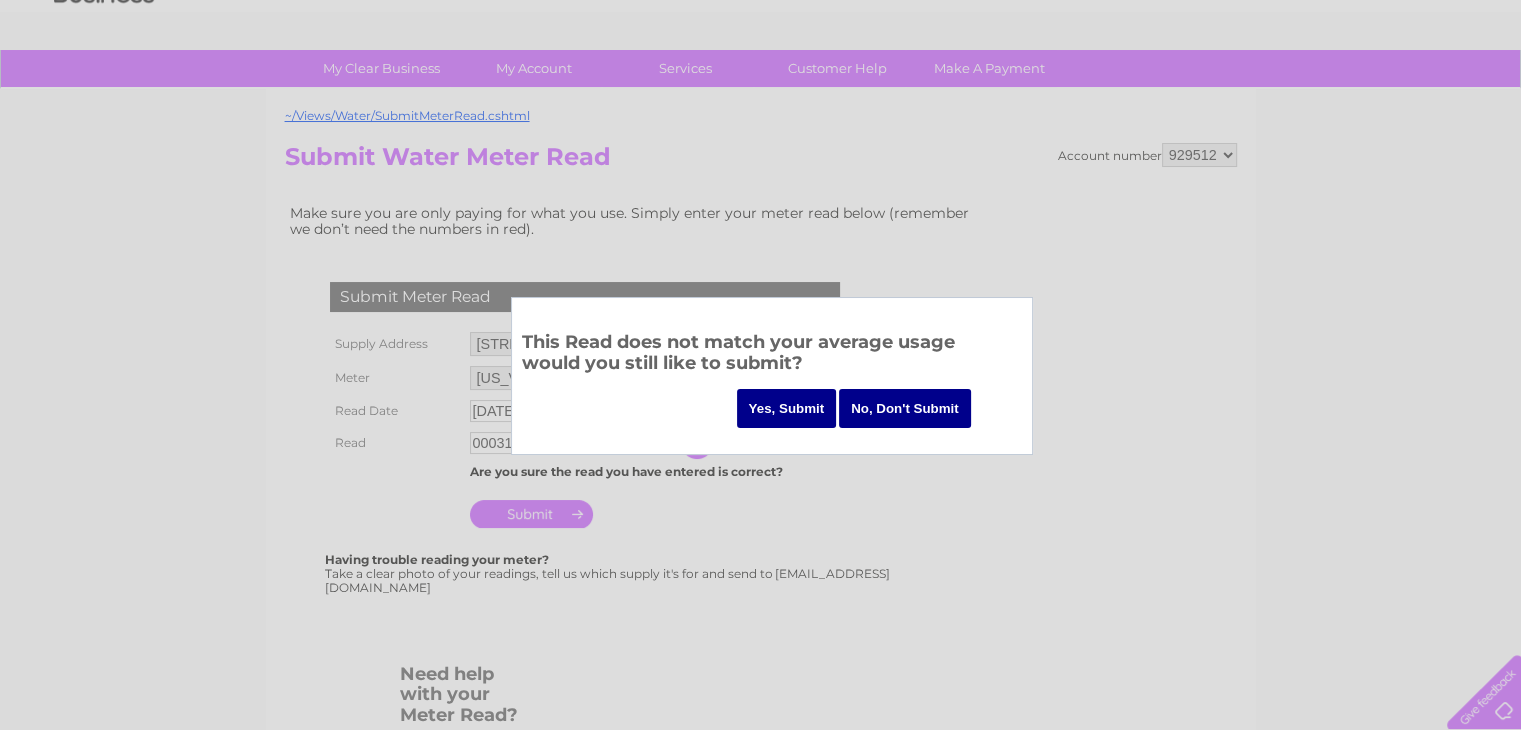 click on "Yes, Submit" at bounding box center (787, 408) 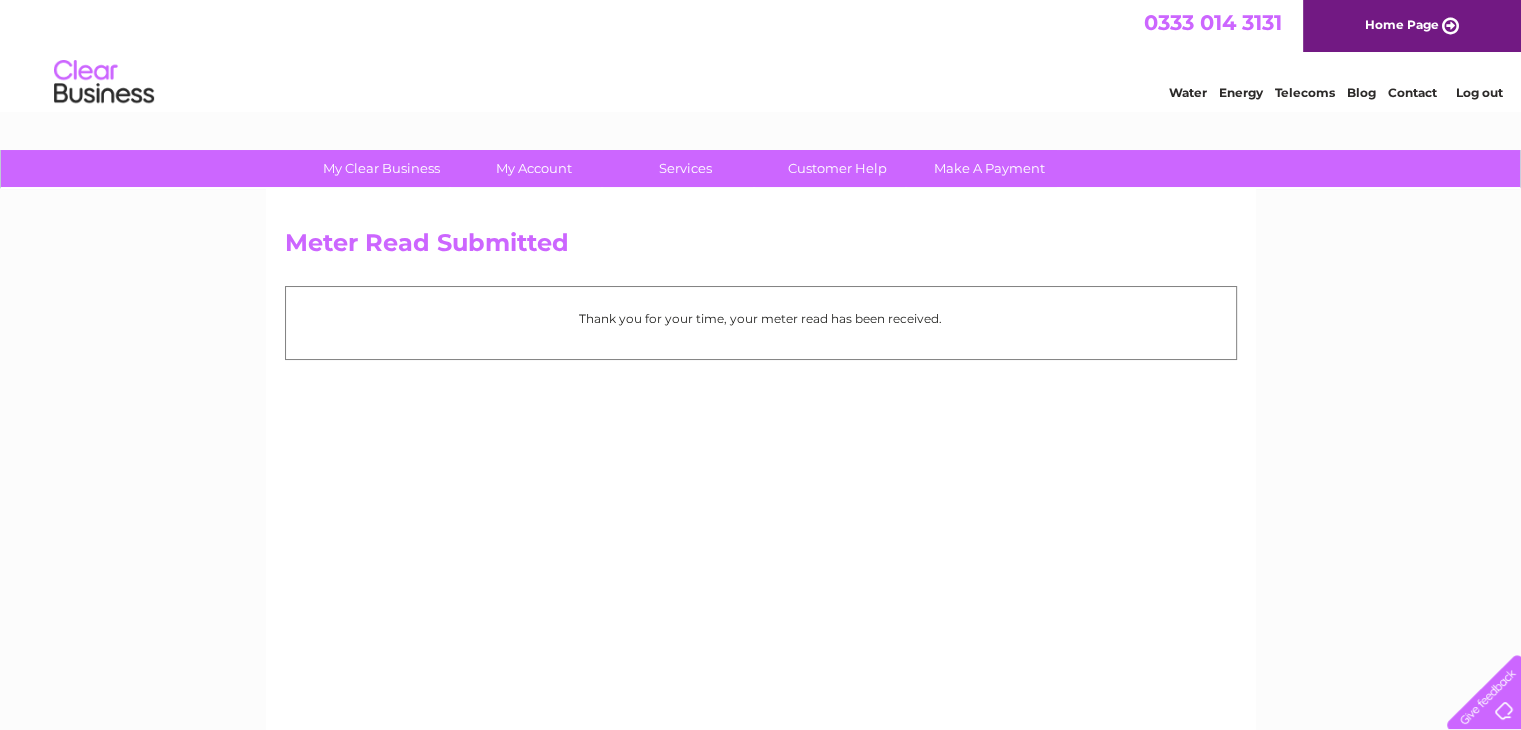 scroll, scrollTop: 0, scrollLeft: 0, axis: both 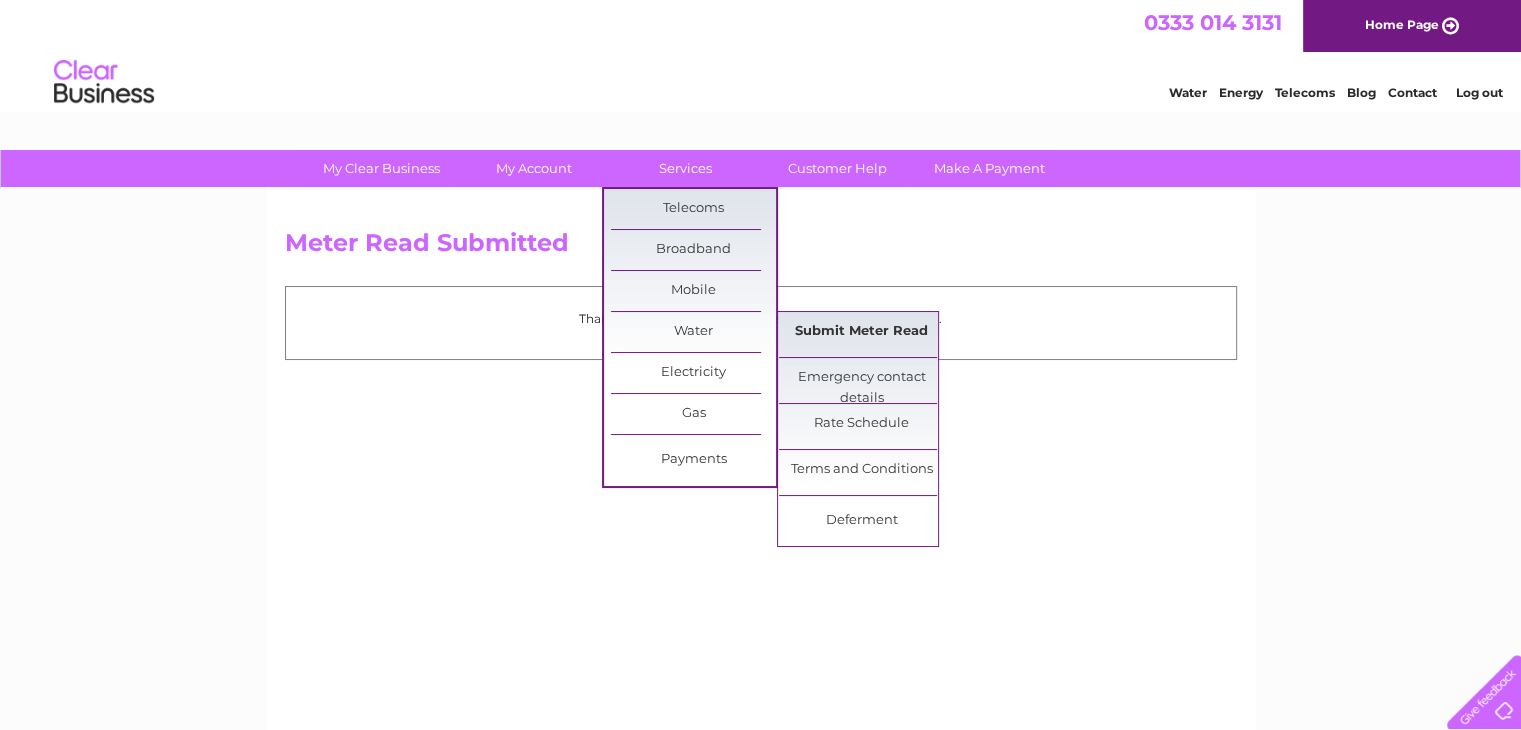 click on "Submit Meter Read" at bounding box center [861, 332] 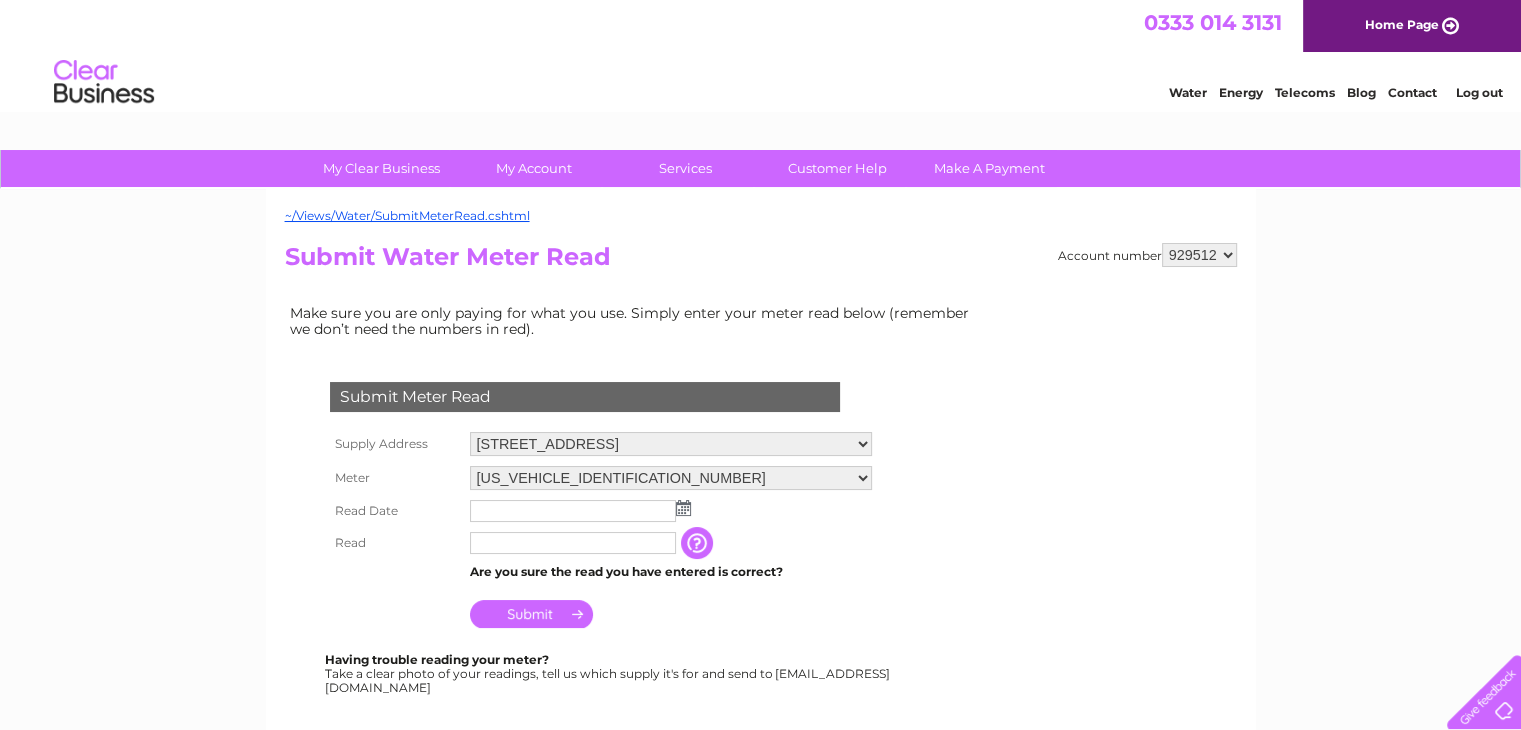 scroll, scrollTop: 0, scrollLeft: 0, axis: both 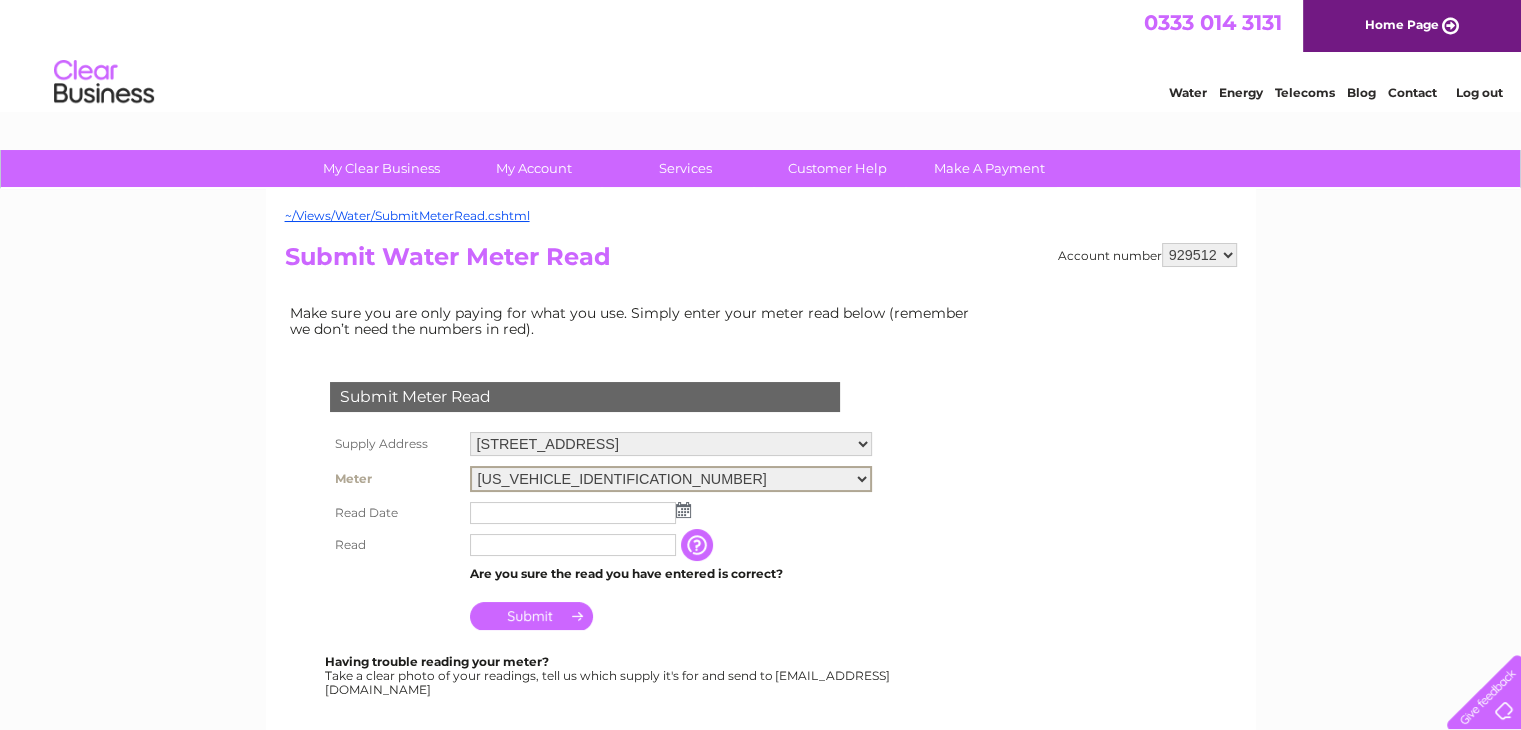 select on "250953" 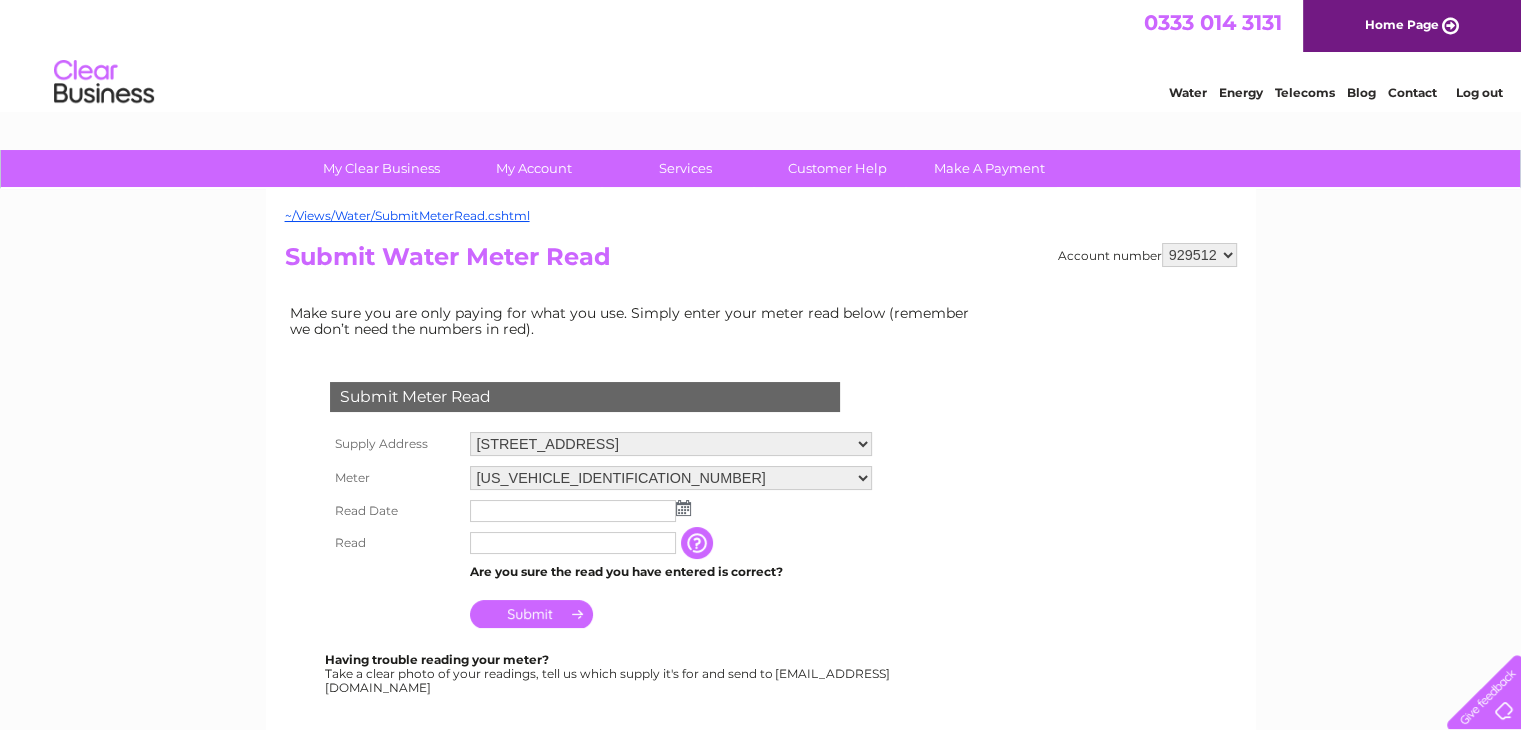 scroll, scrollTop: 0, scrollLeft: 0, axis: both 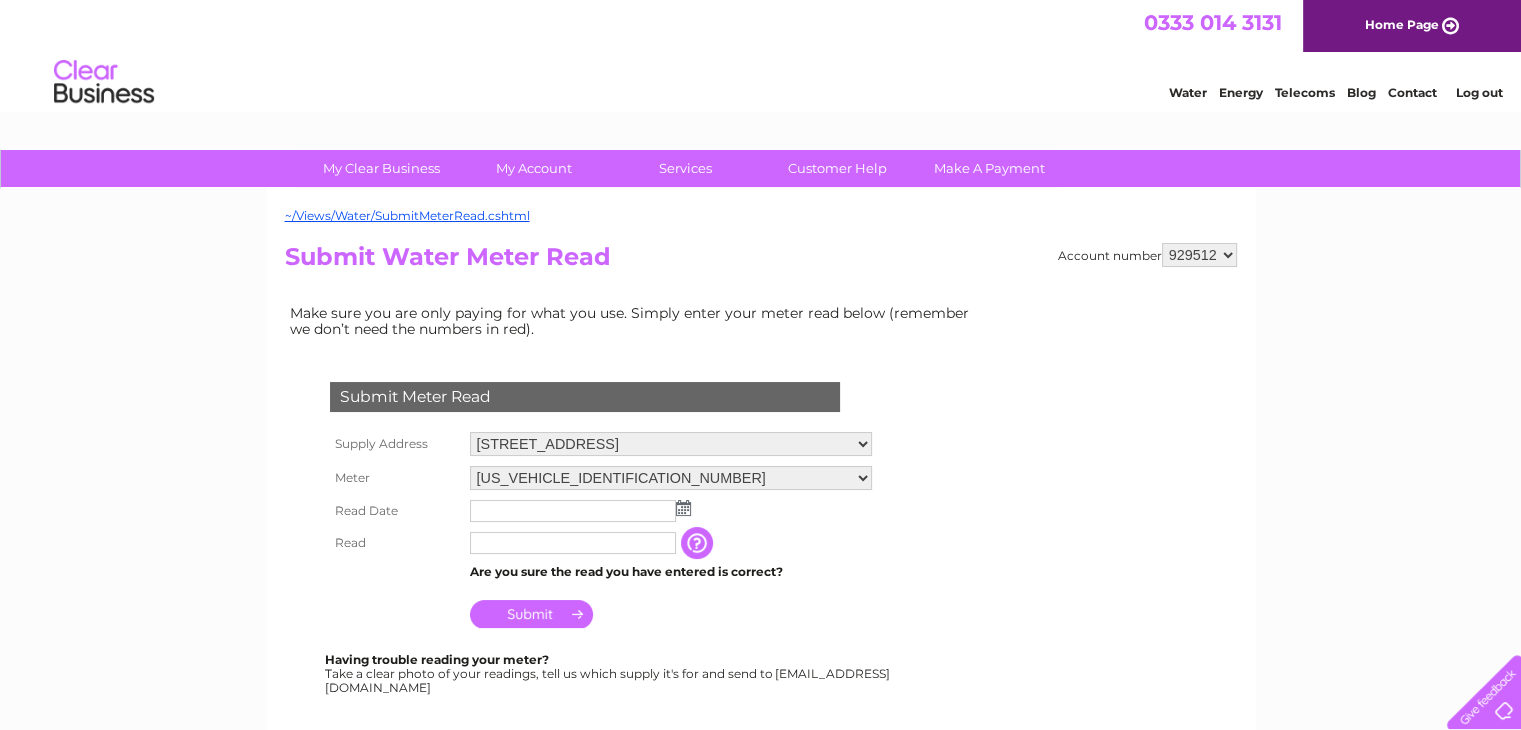 click at bounding box center [683, 508] 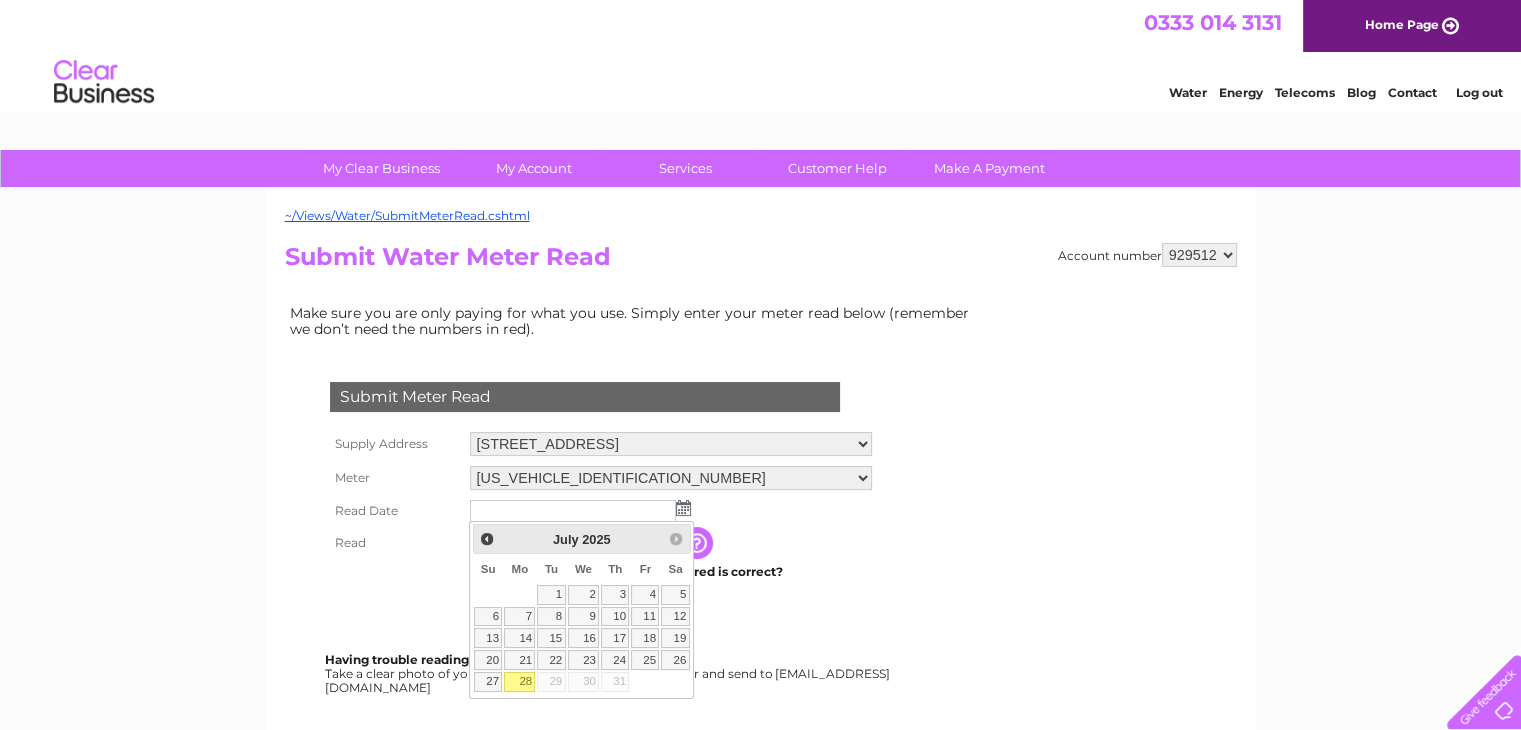 click on "28" at bounding box center (519, 682) 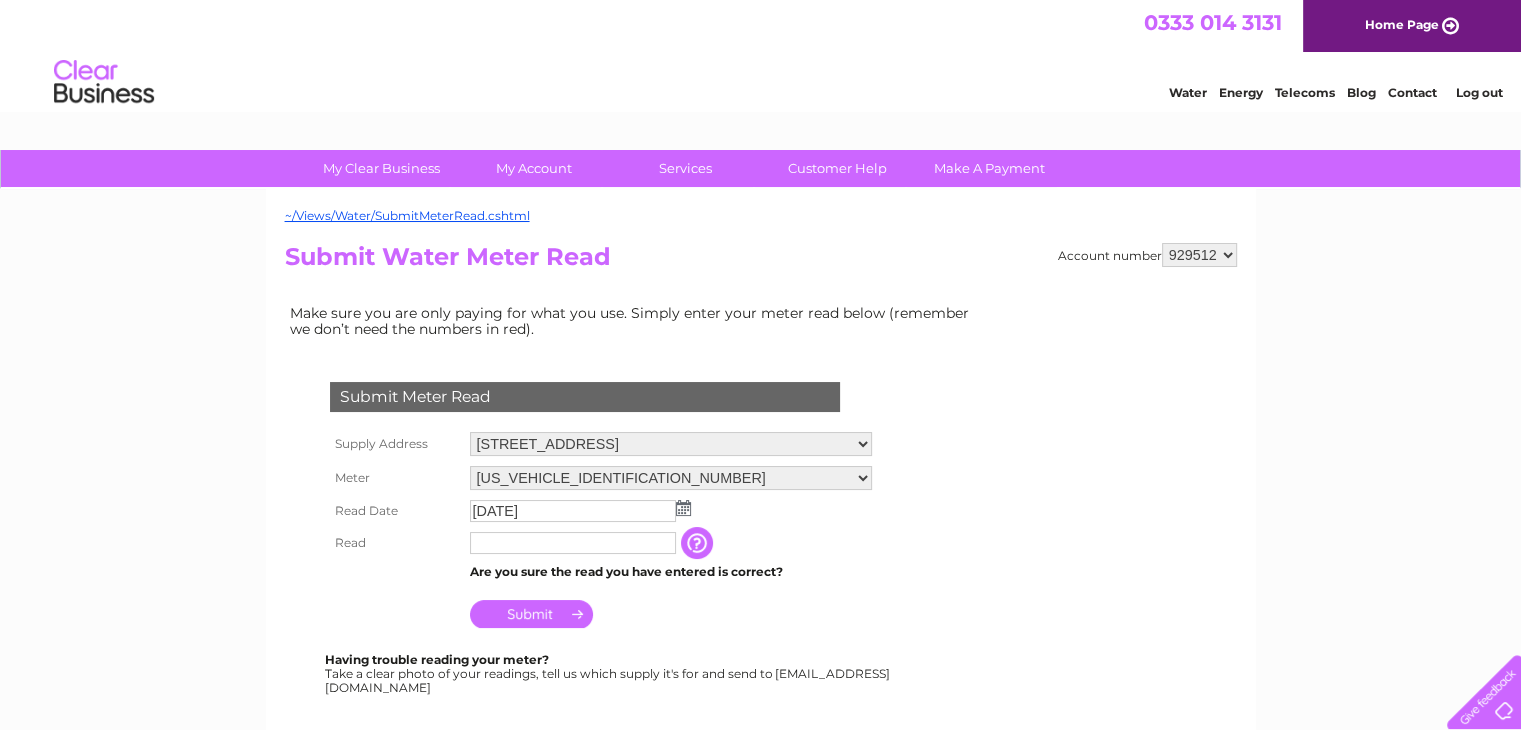 click at bounding box center (573, 543) 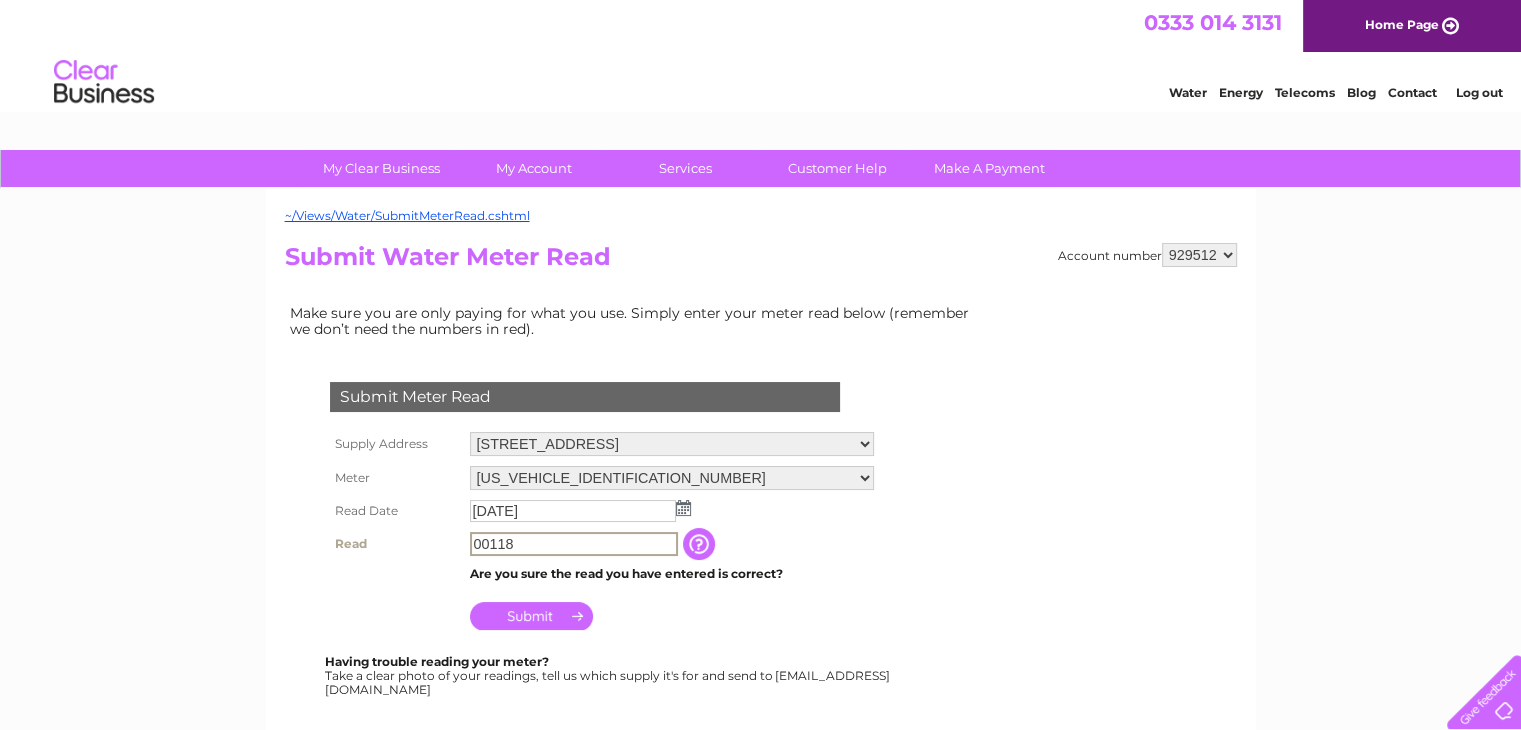 type on "00118" 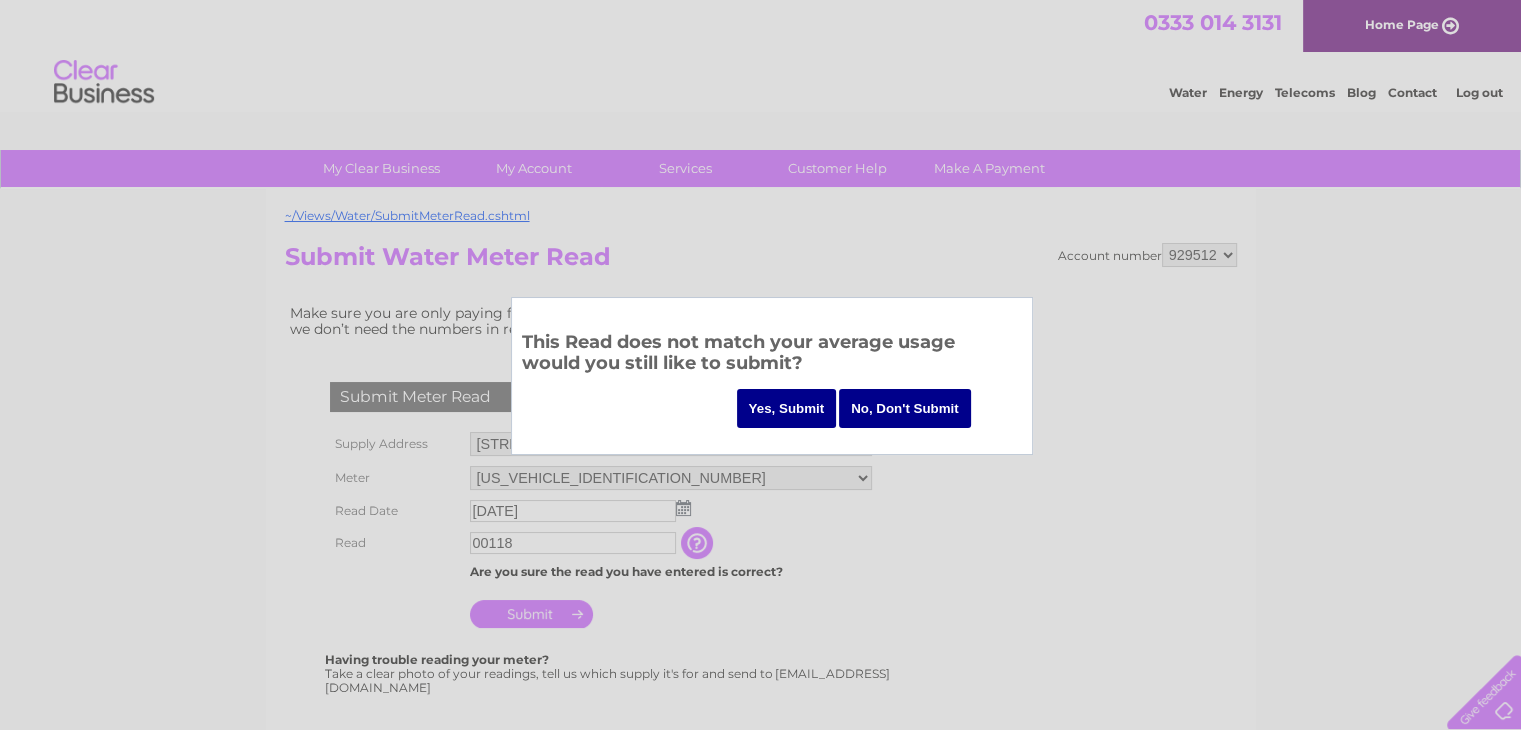 click on "Yes, Submit" at bounding box center (787, 408) 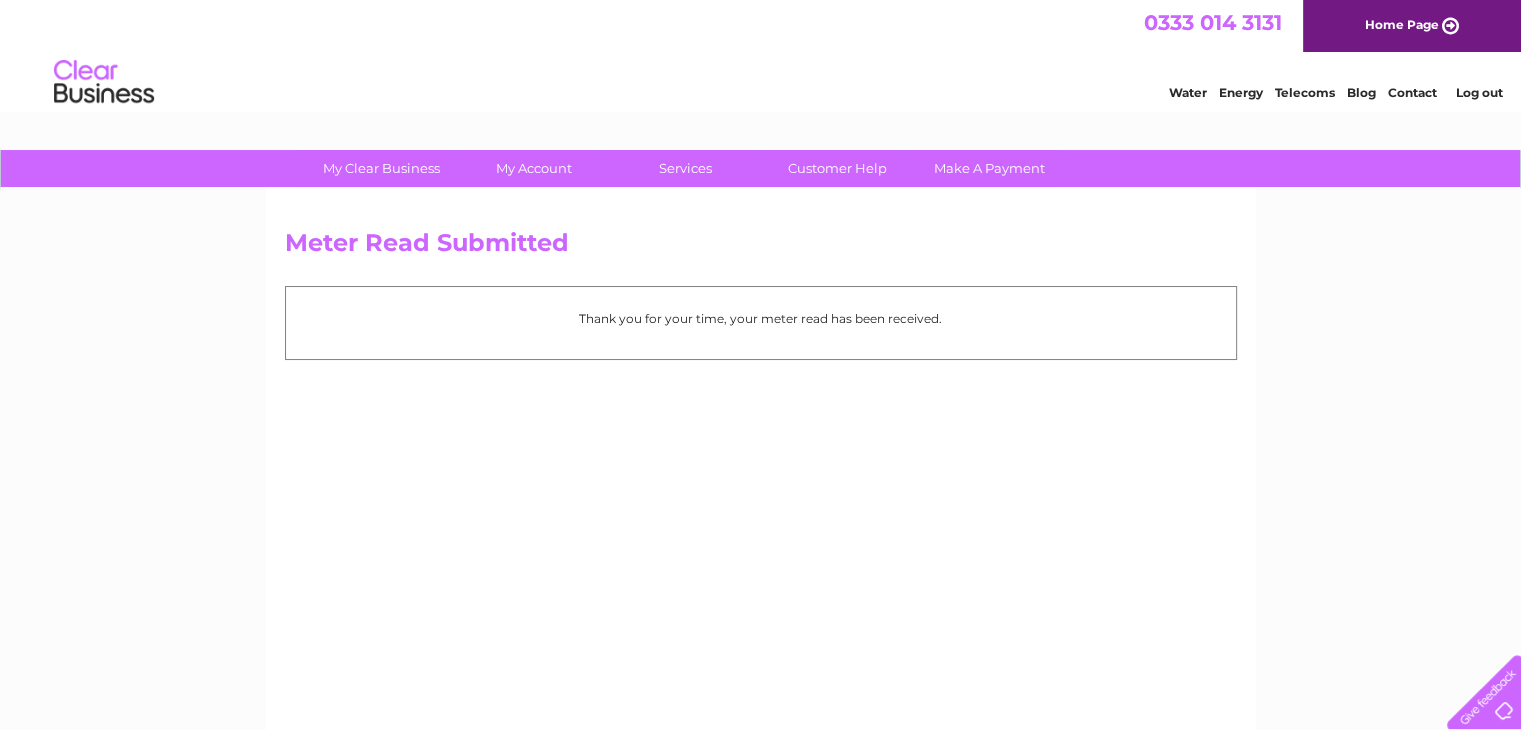 scroll, scrollTop: 0, scrollLeft: 0, axis: both 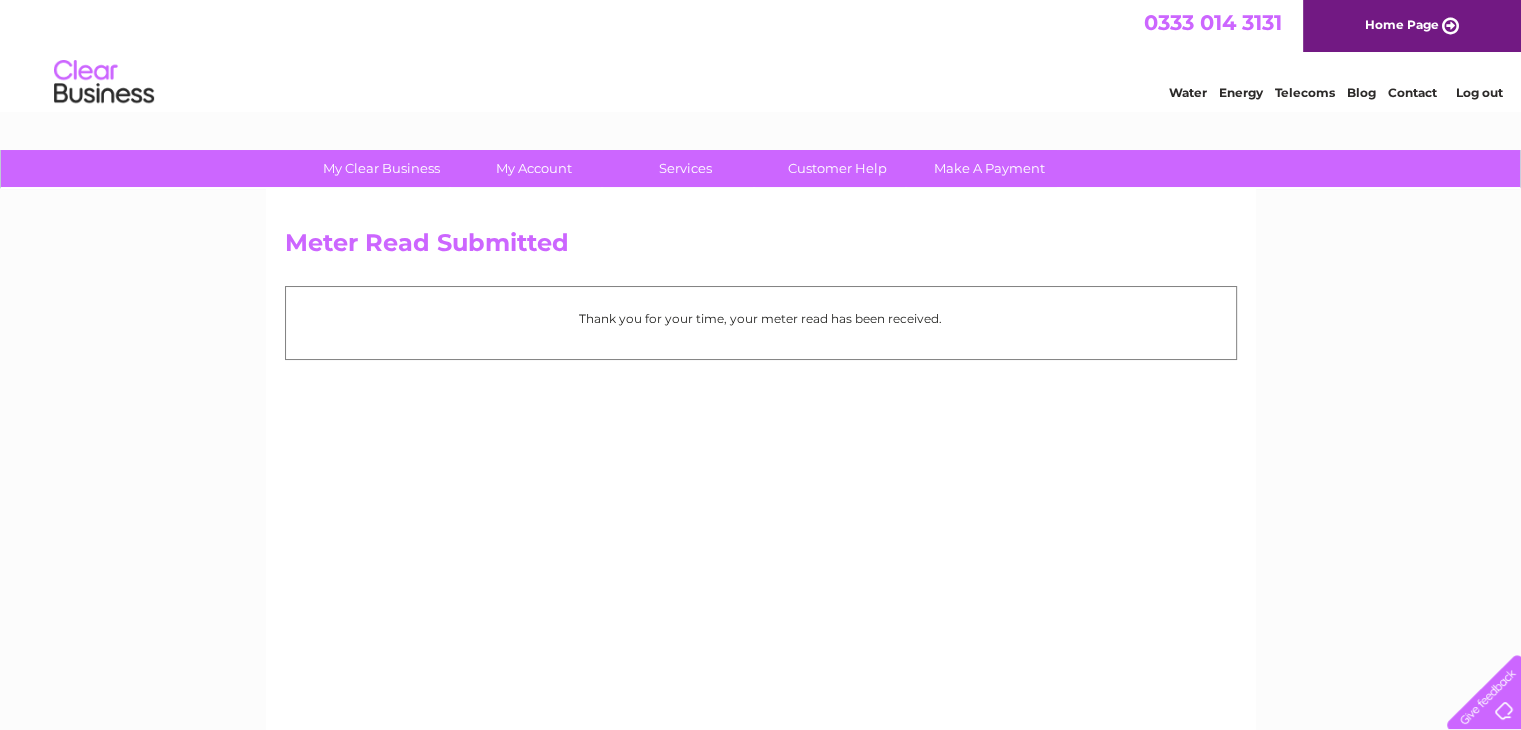 click on "Log out" at bounding box center [1478, 92] 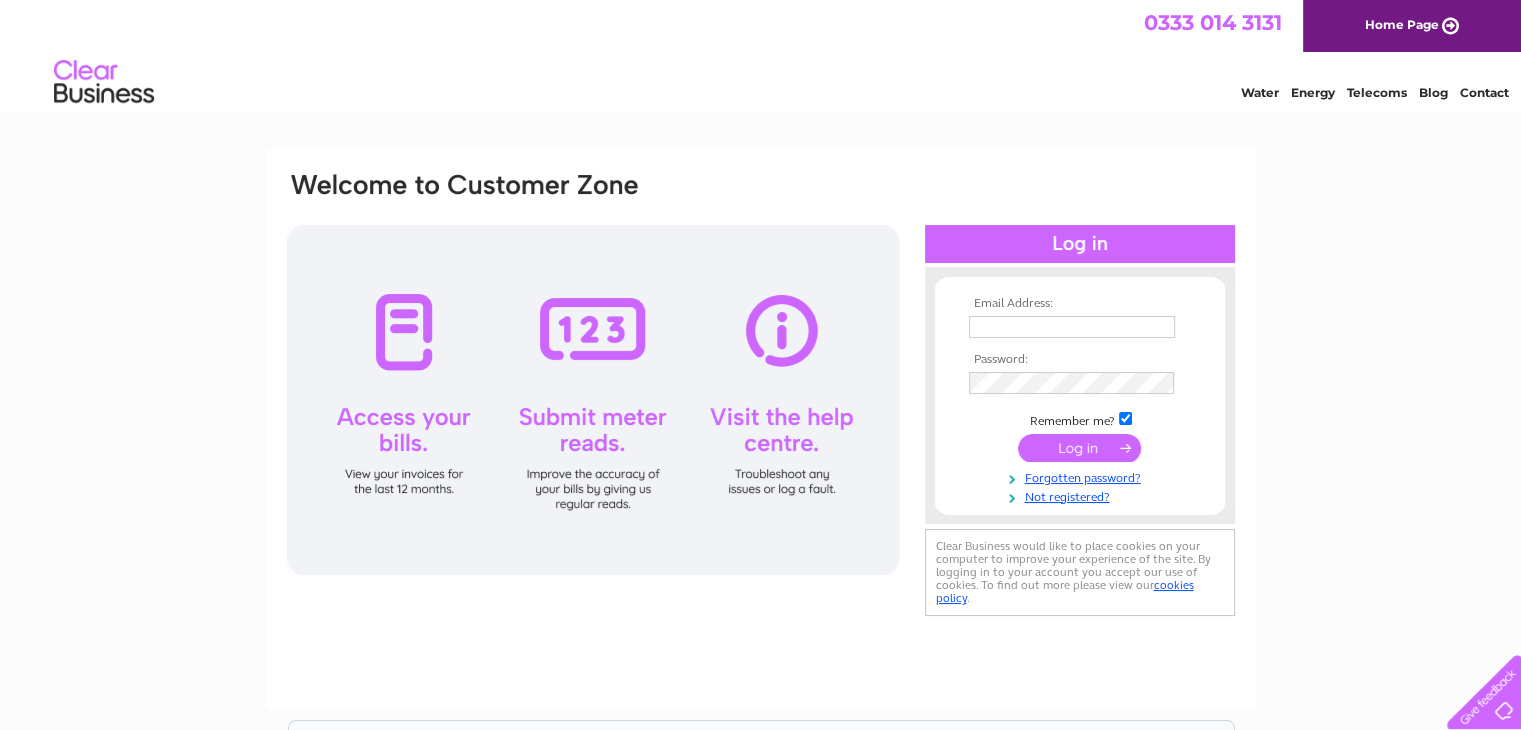 scroll, scrollTop: 0, scrollLeft: 0, axis: both 